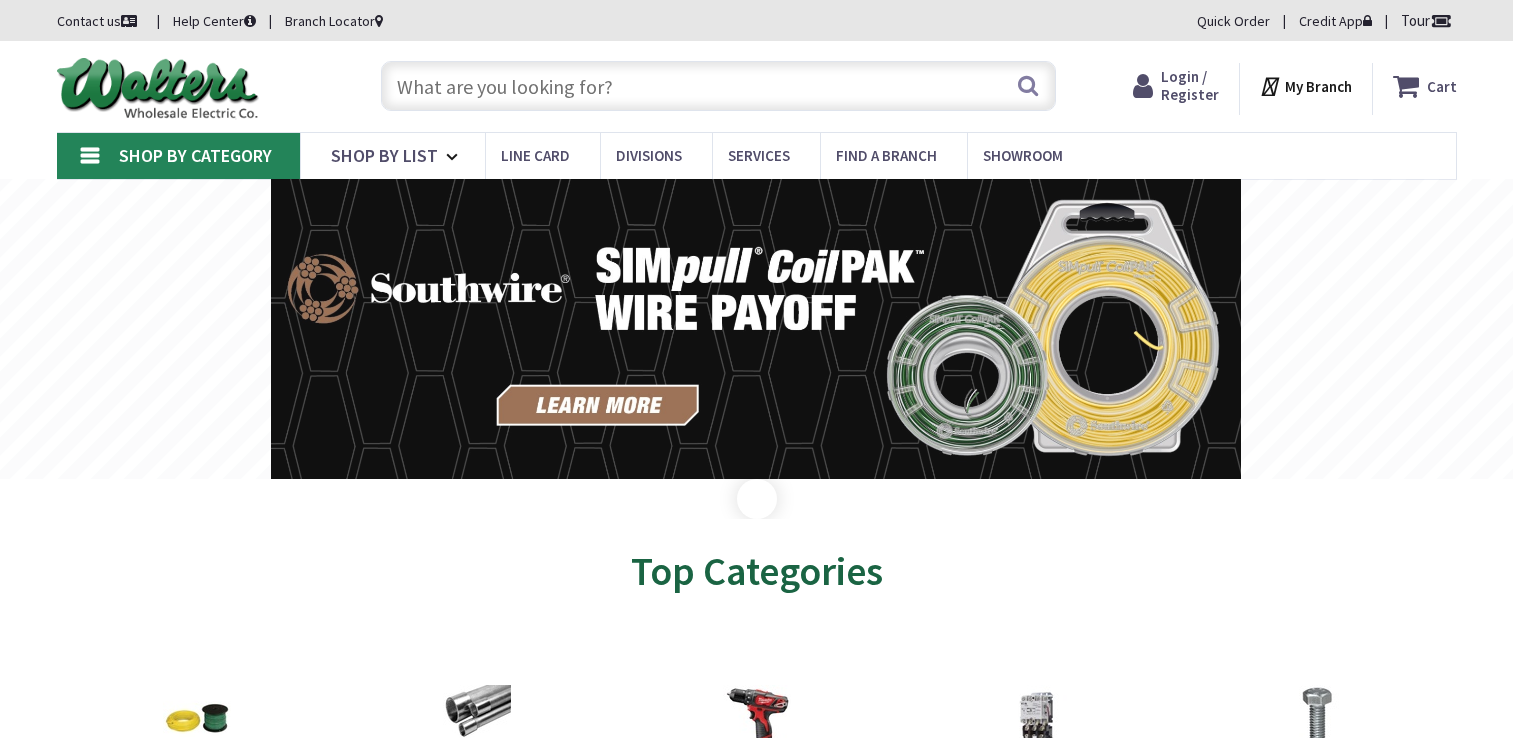 scroll, scrollTop: 0, scrollLeft: 0, axis: both 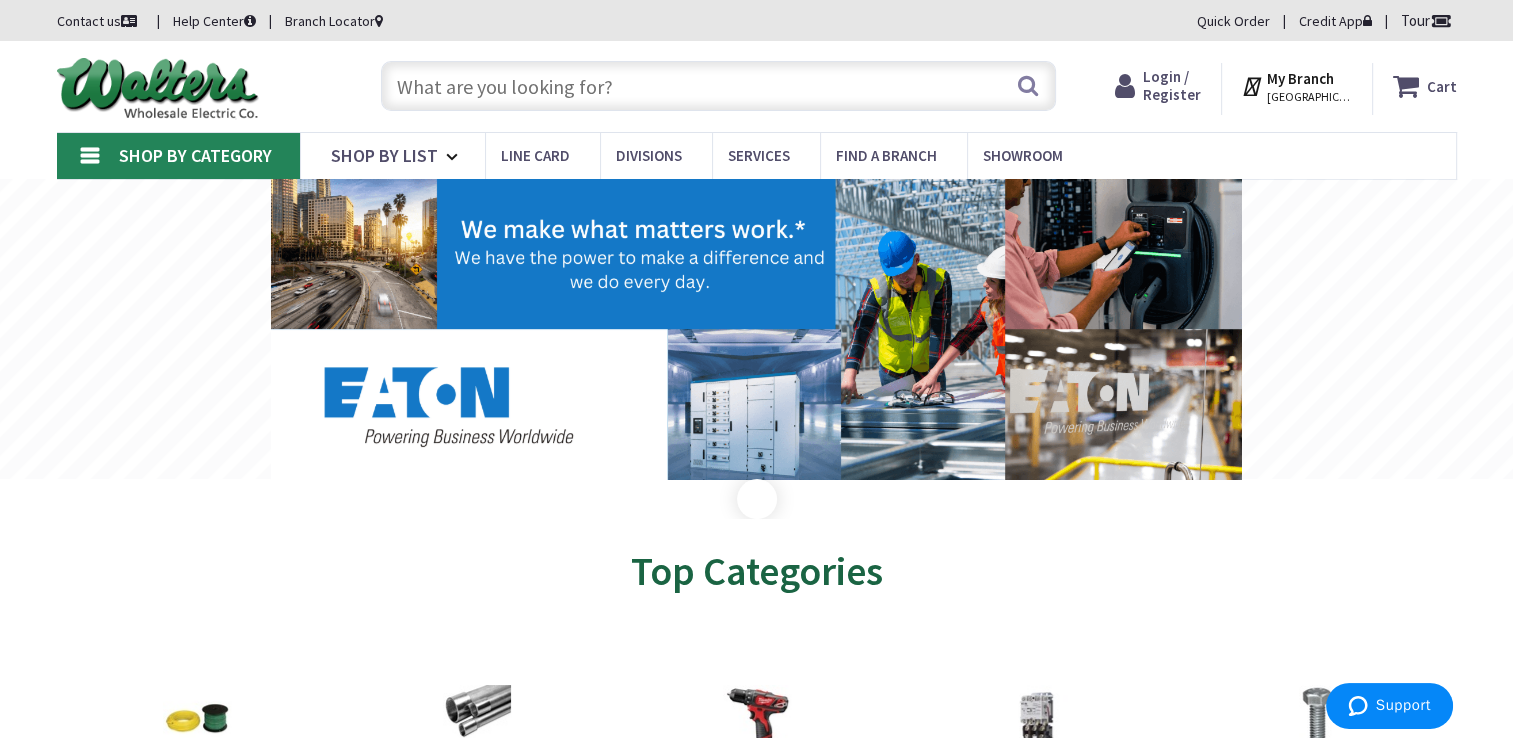 click on "Login / Register Login" at bounding box center (1172, 86) 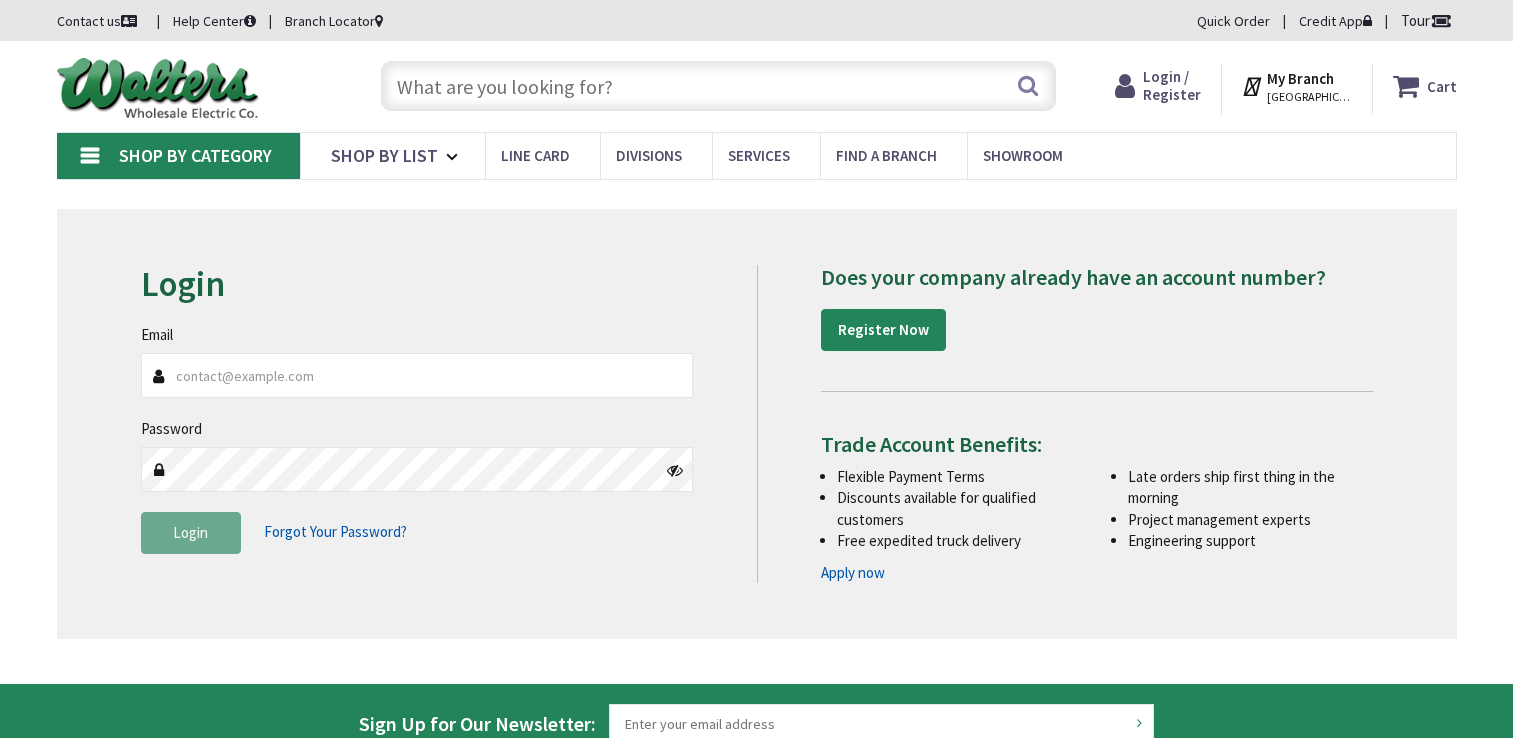 scroll, scrollTop: 0, scrollLeft: 0, axis: both 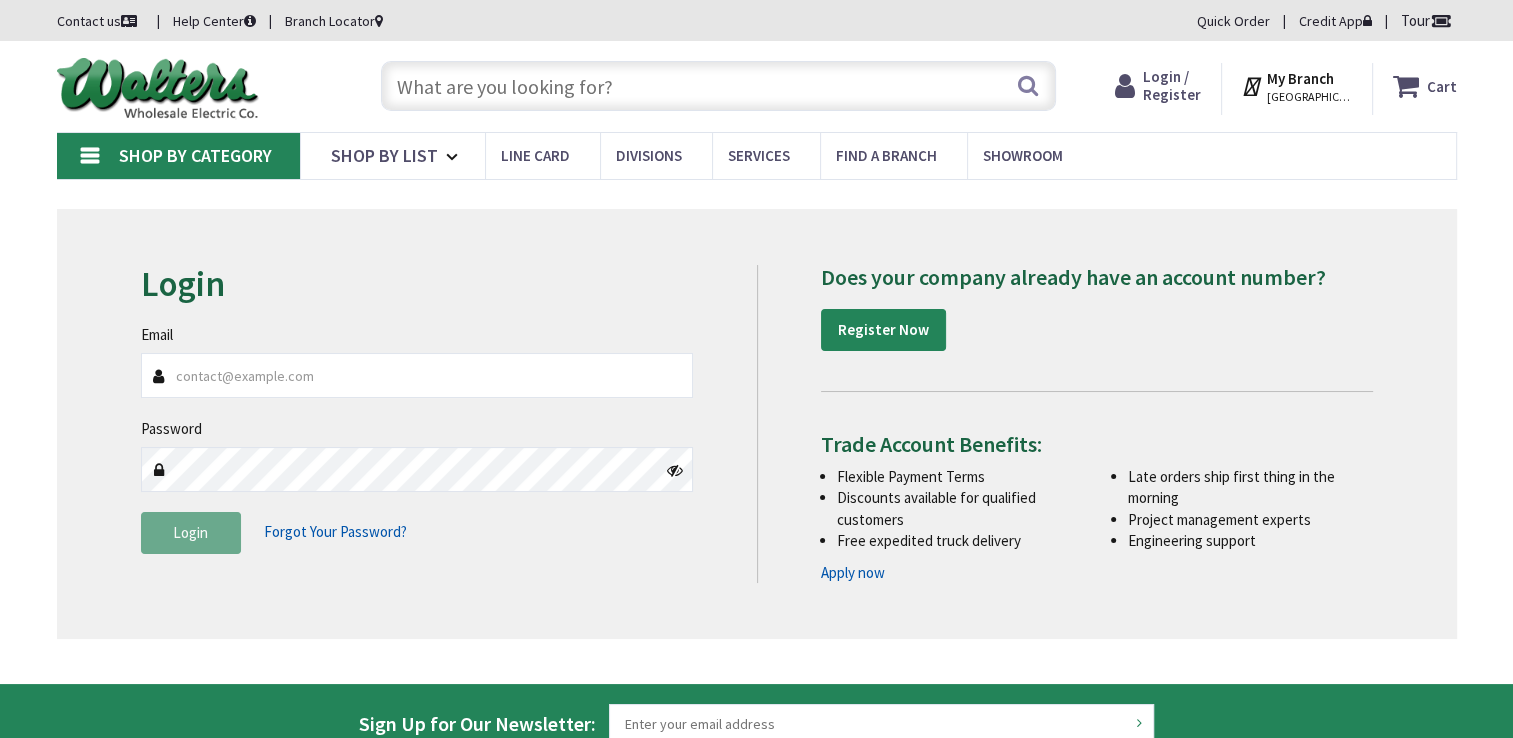 click on "Email" at bounding box center [417, 375] 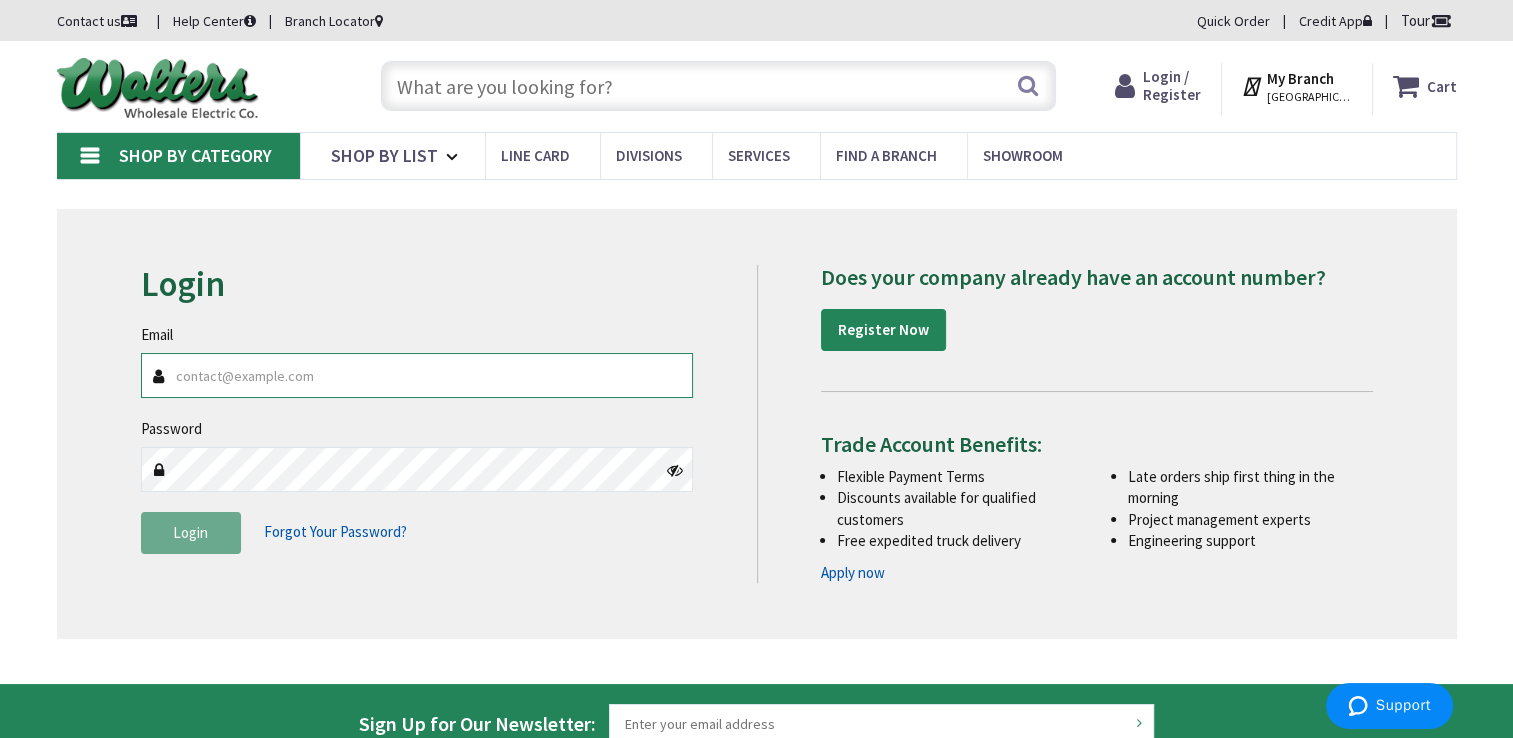 type on "[EMAIL_ADDRESS][DOMAIN_NAME]" 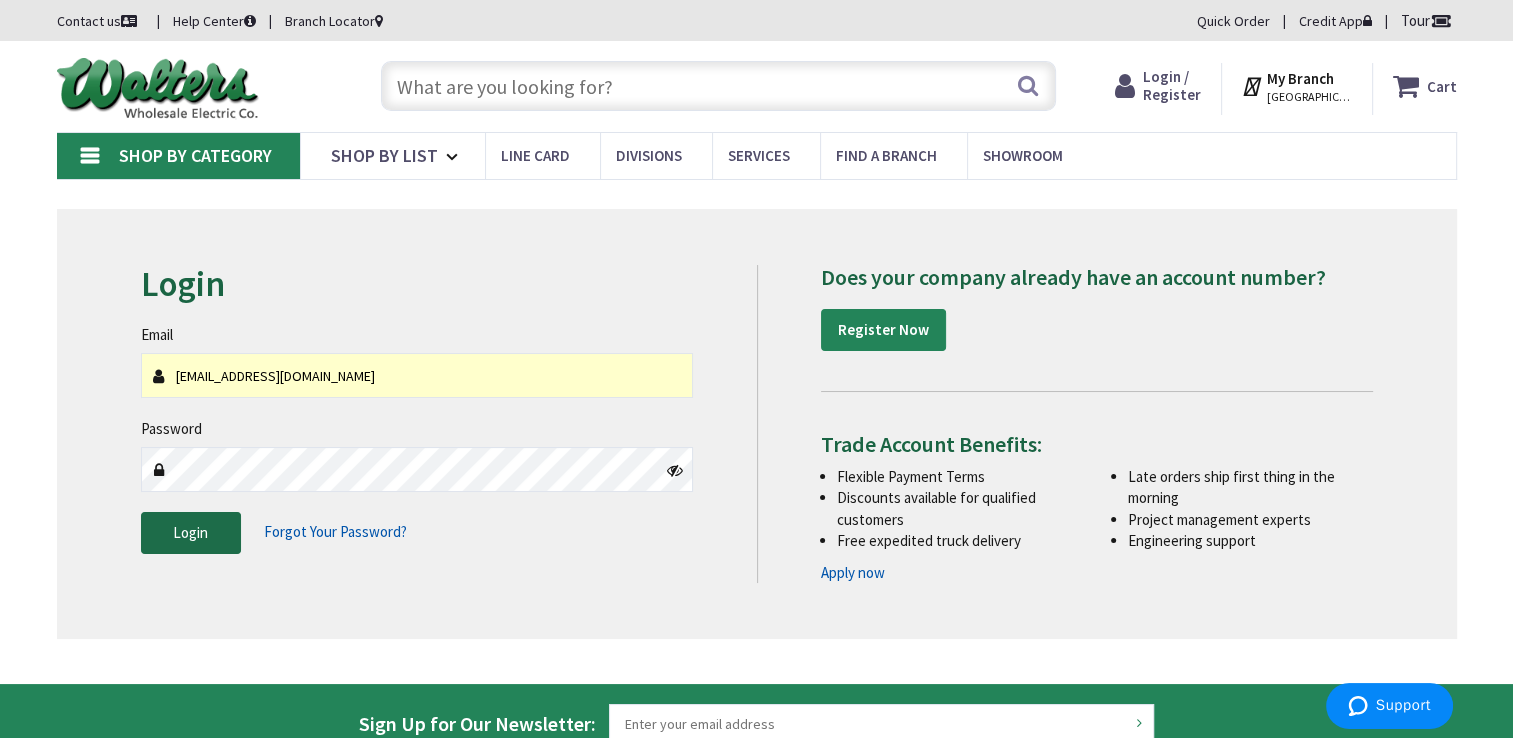 click on "Login" at bounding box center (190, 532) 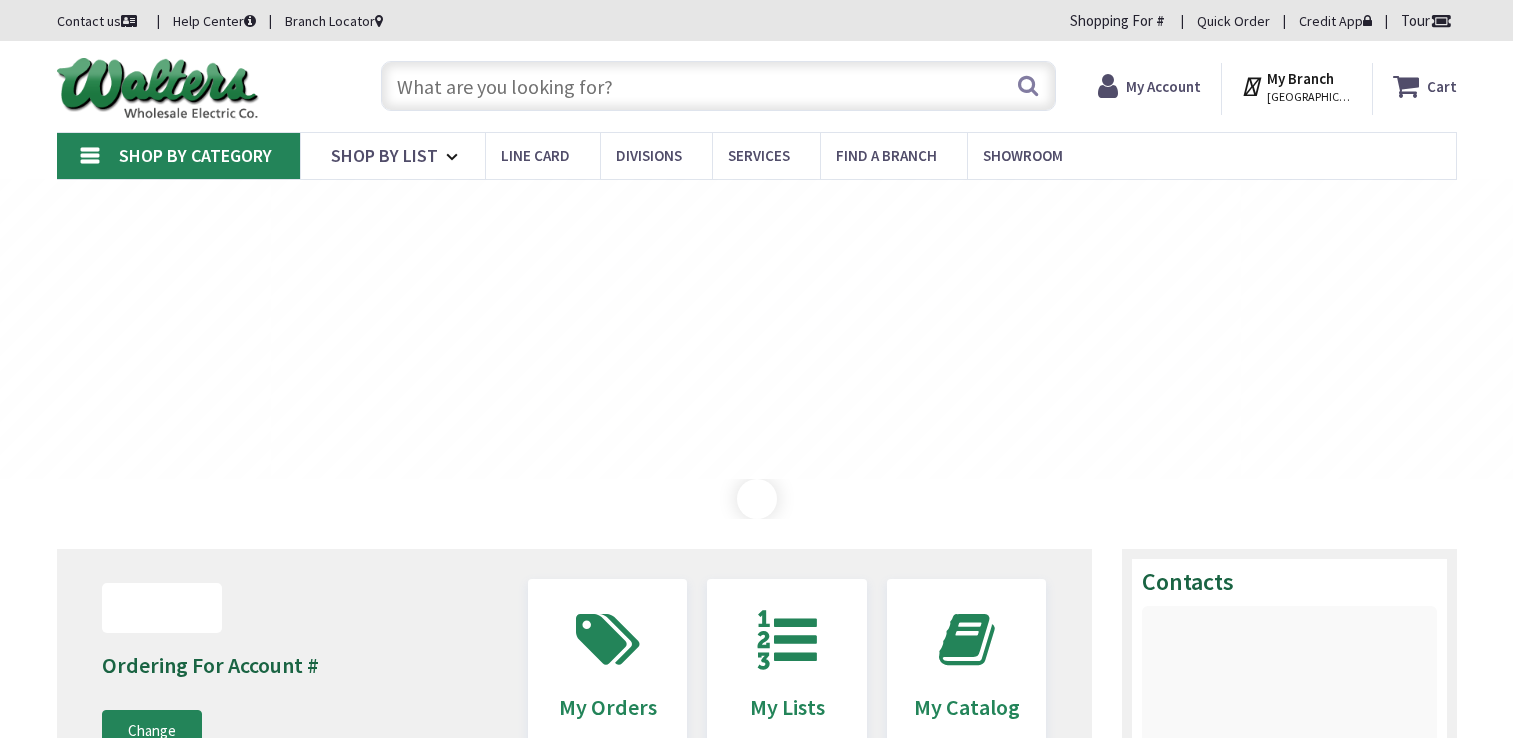 scroll, scrollTop: 0, scrollLeft: 0, axis: both 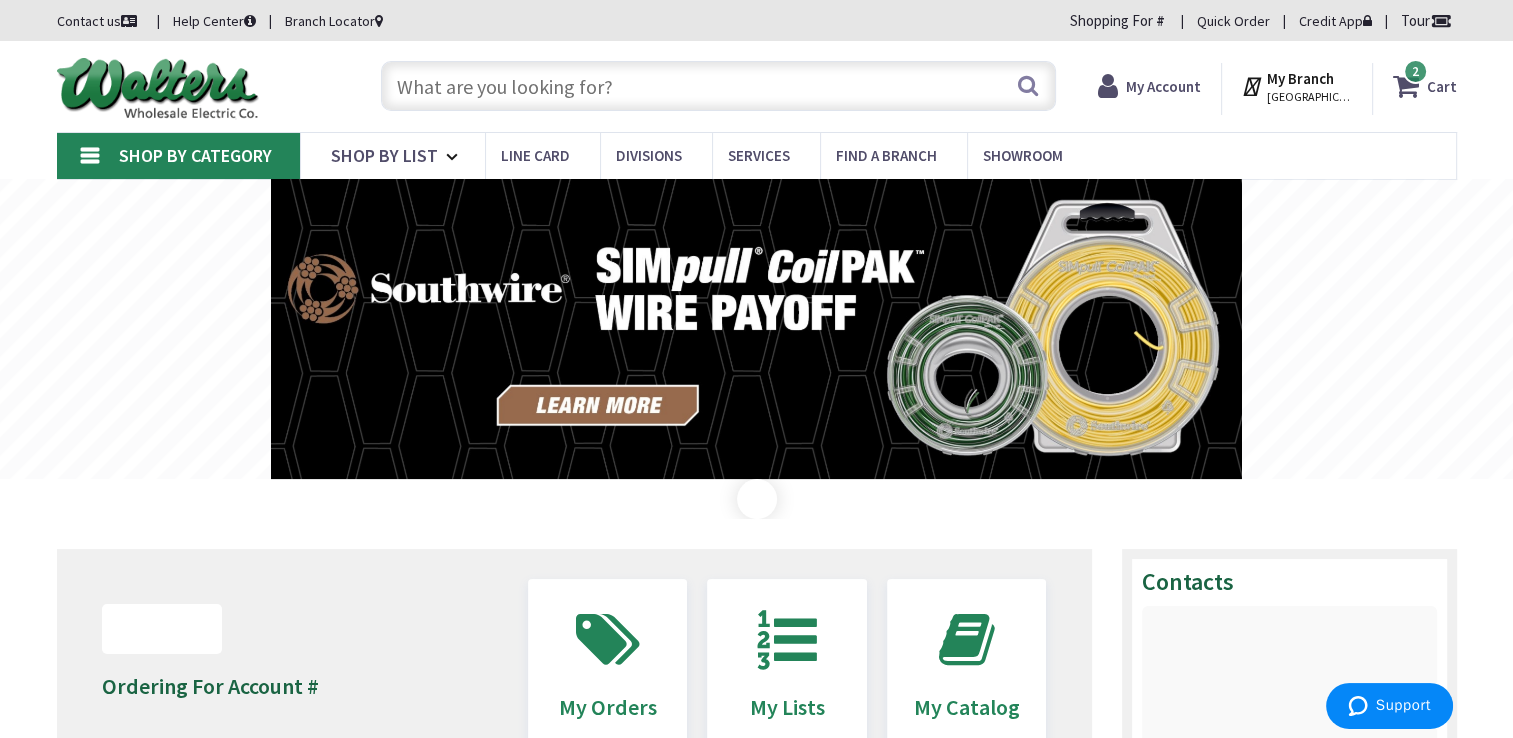 click on "Shop By Category" at bounding box center (178, 156) 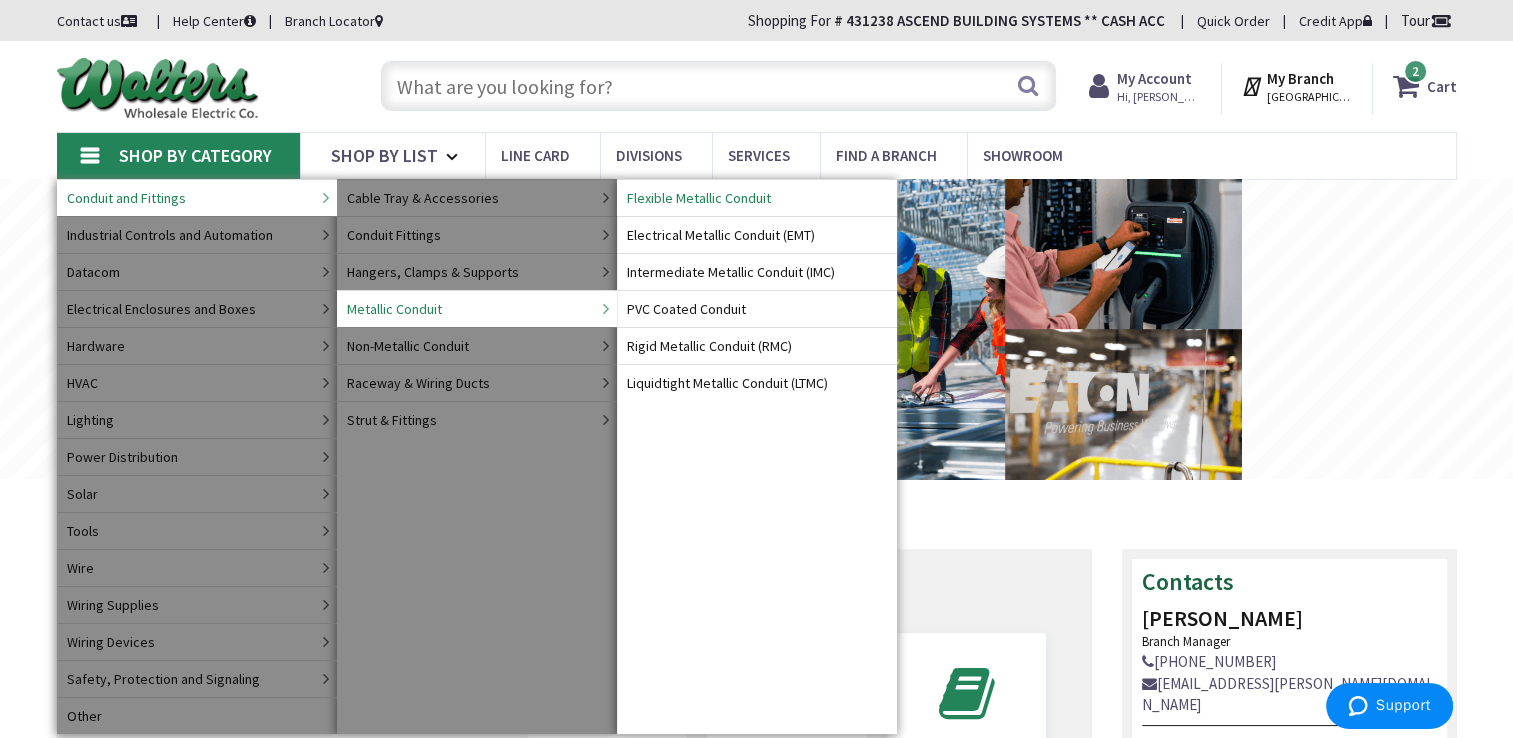 click on "Flexible Metallic Conduit" at bounding box center [699, 198] 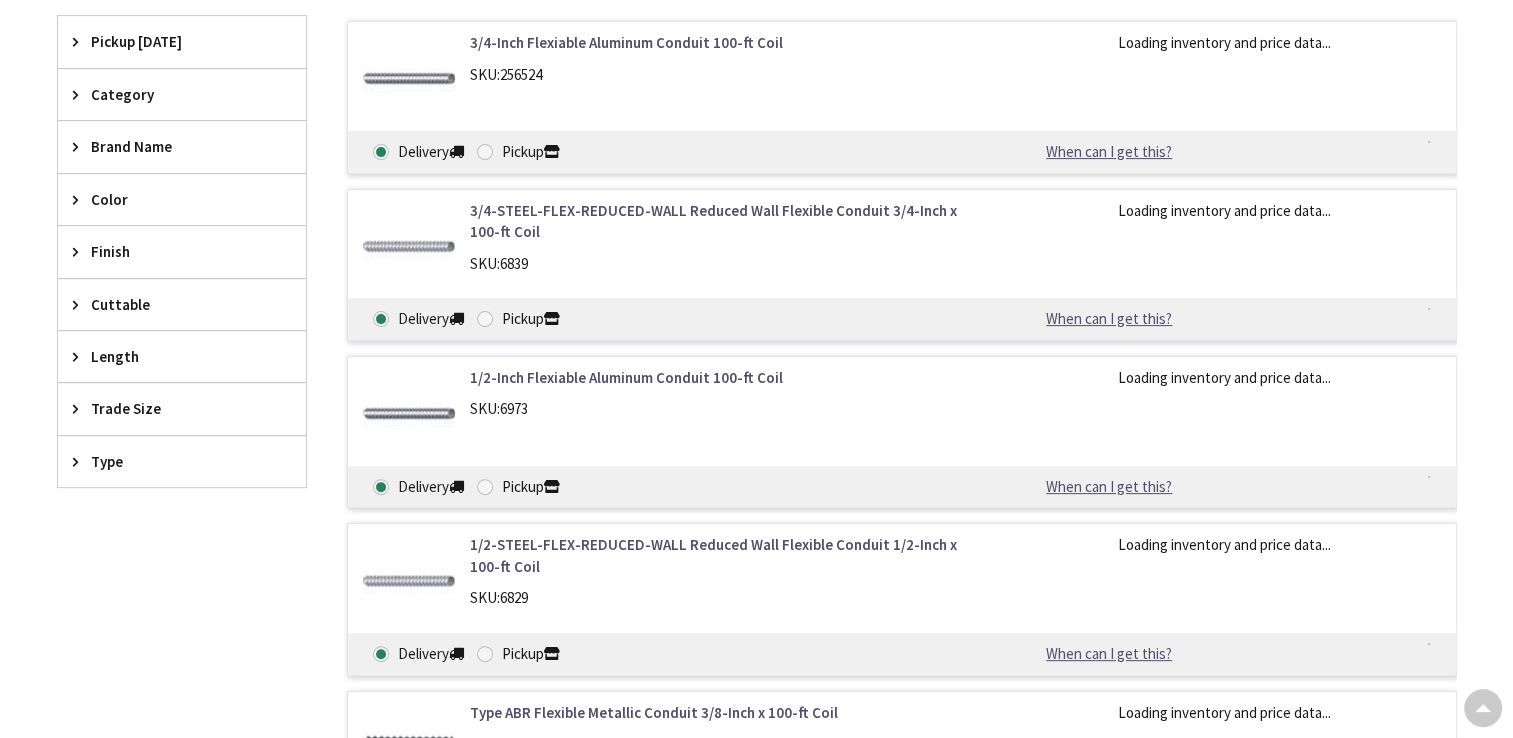 scroll, scrollTop: 600, scrollLeft: 0, axis: vertical 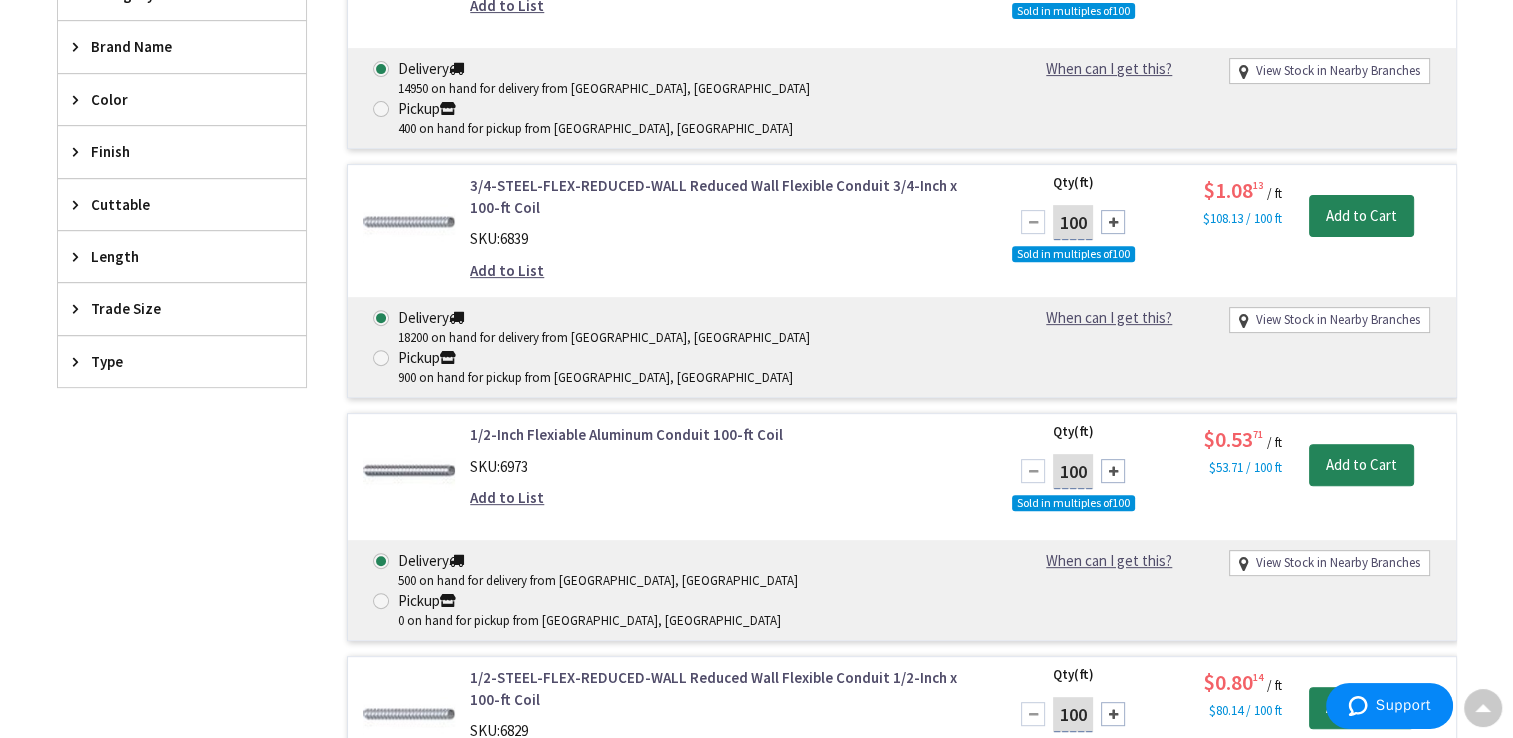 click on "Filters
39 items
Pickup Today
Redlands (0 mi)   (7)   Riverside (8.64 mi)   (10)   Perris (16.61 mi)   (9)   Rancho Cucamonga (19.03 mi)   (11)   Corona (24.19 mi)   (9)   Pomona (28.43 mi)   (9)   Victorville (30.28 mi)   (13)   San Dimas (32.37 mi)   (8)   Anaheim (38.74 mi)   (8)   Brea (39.72 mi)   (18)   Lake Forest (40.62 mi)   (9)   Santa Ana (41.99 mi)   (8)   Irwindale (43.35 mi)   (14)   Costa Mesa (45.76 mi)   (9)   Palm Springs (46.04 mi)   (8)   Cerritos (47.62 mi)   (6)   Santa Fe Springs (48.94 mi)   (9)   Pasadena (49.32 mi)   (8)   Westminster (49.43 mi)   (10)   Palm Desert (55.28 mi)   (9)   Commerce (55.76 mi)   (9)   Indio (57.25 mi)   (7)   E Rncho Dmngz (57.29 mi)   (8)   Long Beach (59.39 mi)   (6)   Indio (63.52 mi)   (11)   Torrance (63.77 mi)   (8)   Los Angeles (65.77 mi)   (9)   Escondido (65.97 mi)   (7)   Canoga Park (78.48 mi)   (11)" at bounding box center [182, 529] 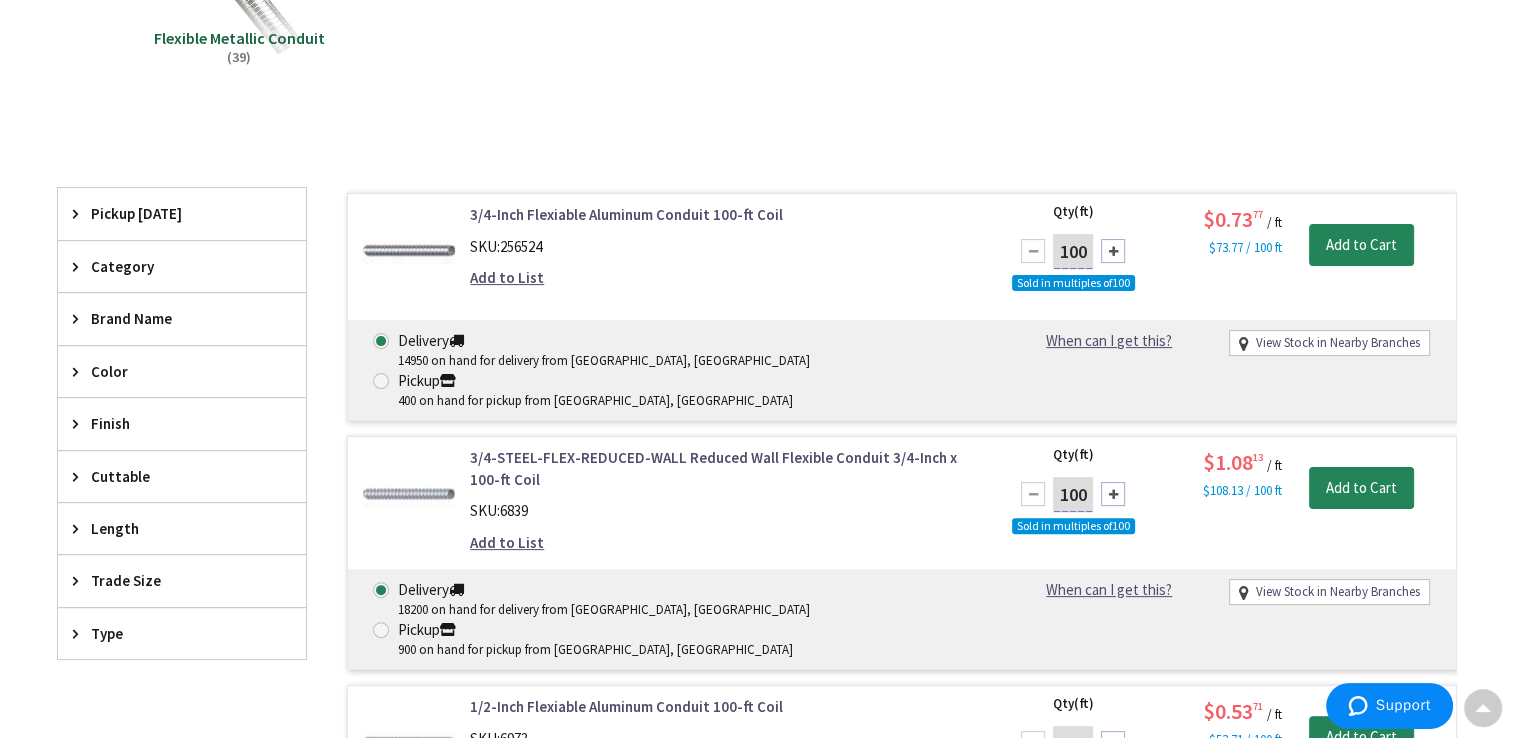 scroll, scrollTop: 0, scrollLeft: 0, axis: both 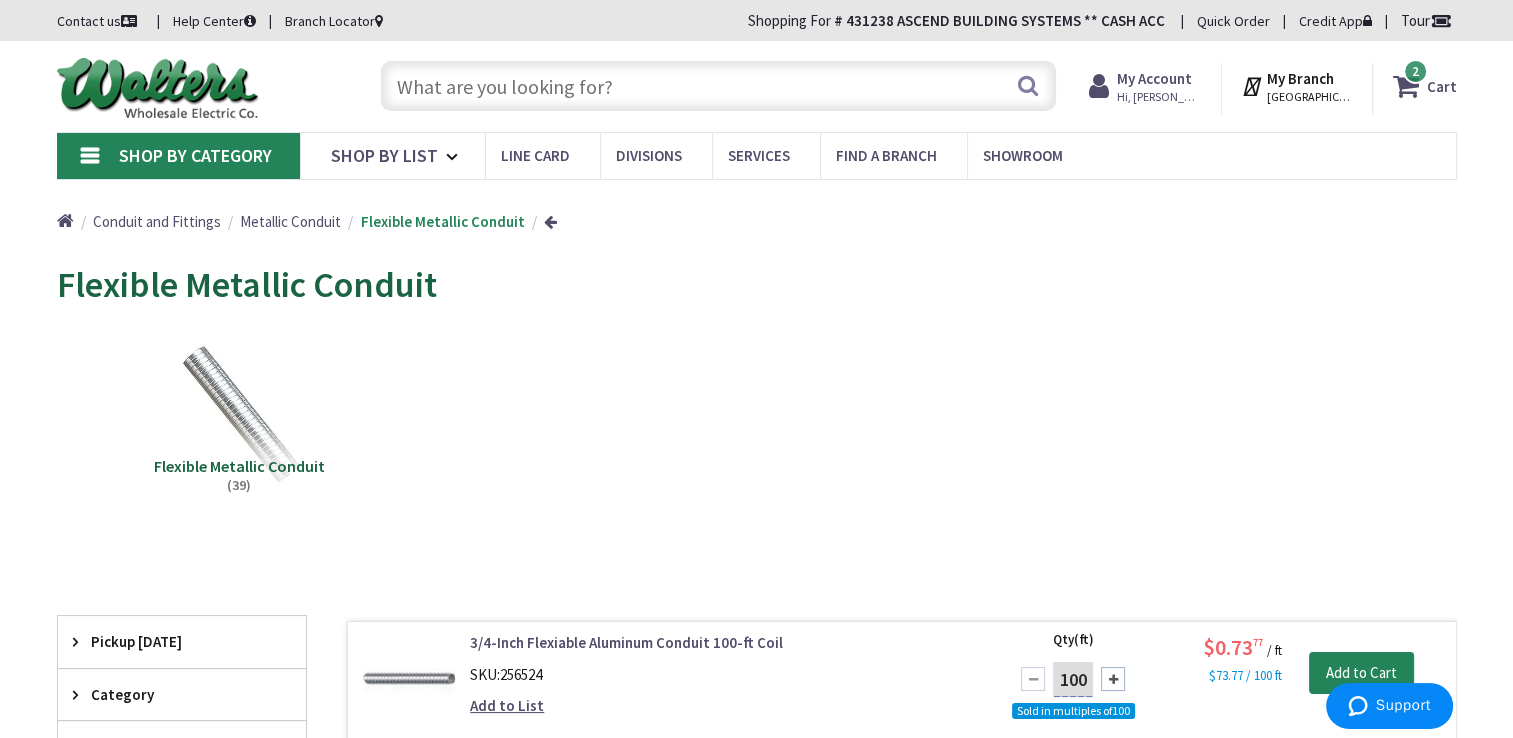 click on "Shop By Category" at bounding box center [178, 156] 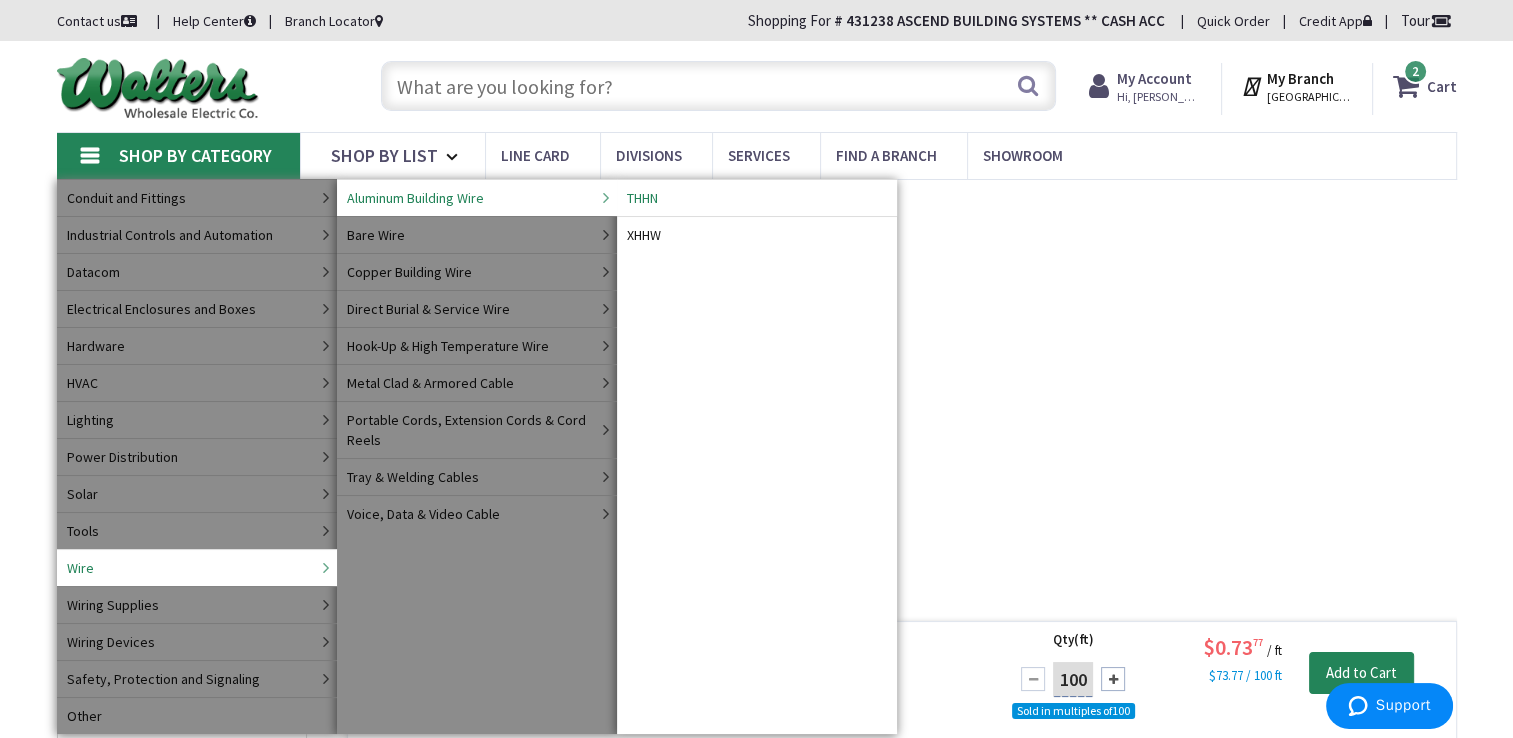click on "THHN" at bounding box center [642, 198] 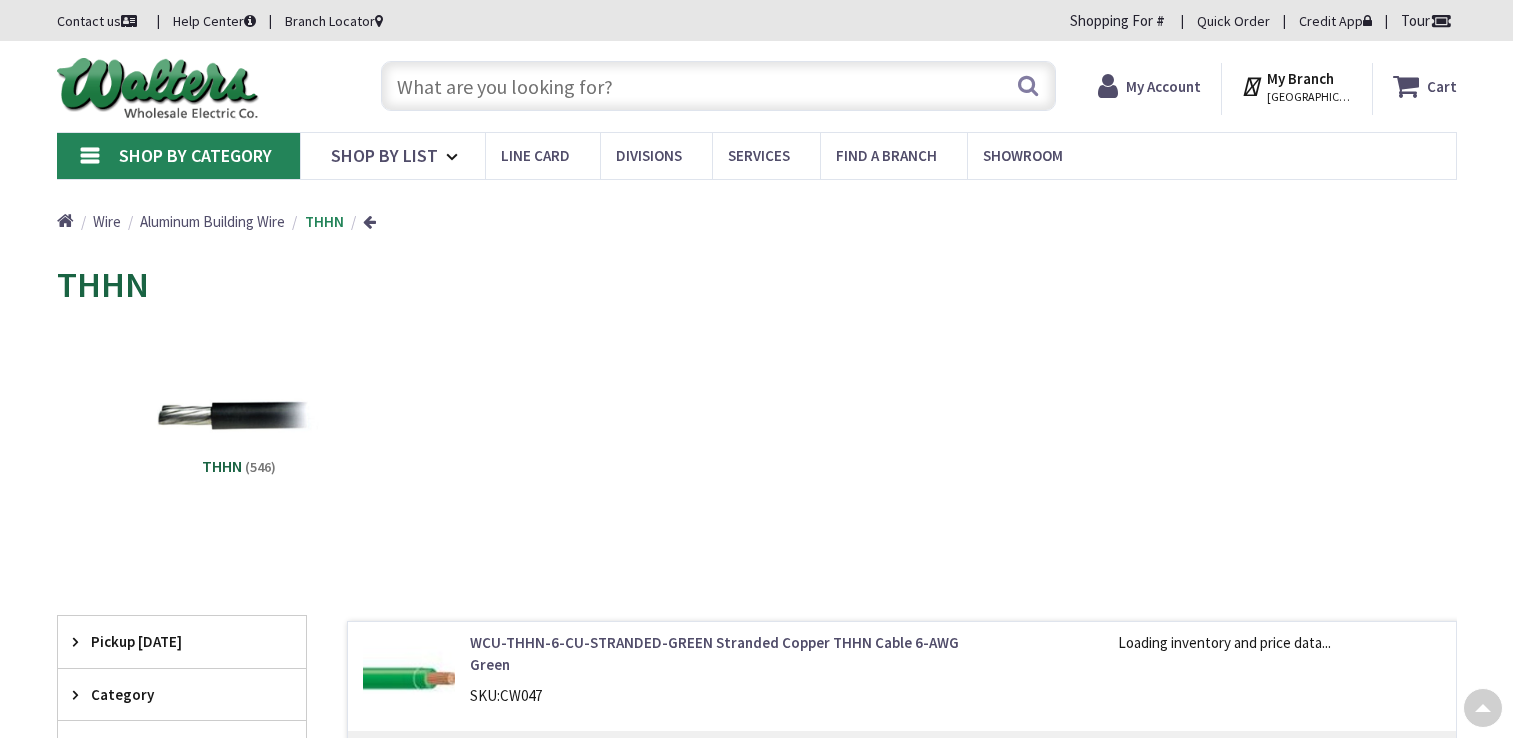 scroll, scrollTop: 700, scrollLeft: 0, axis: vertical 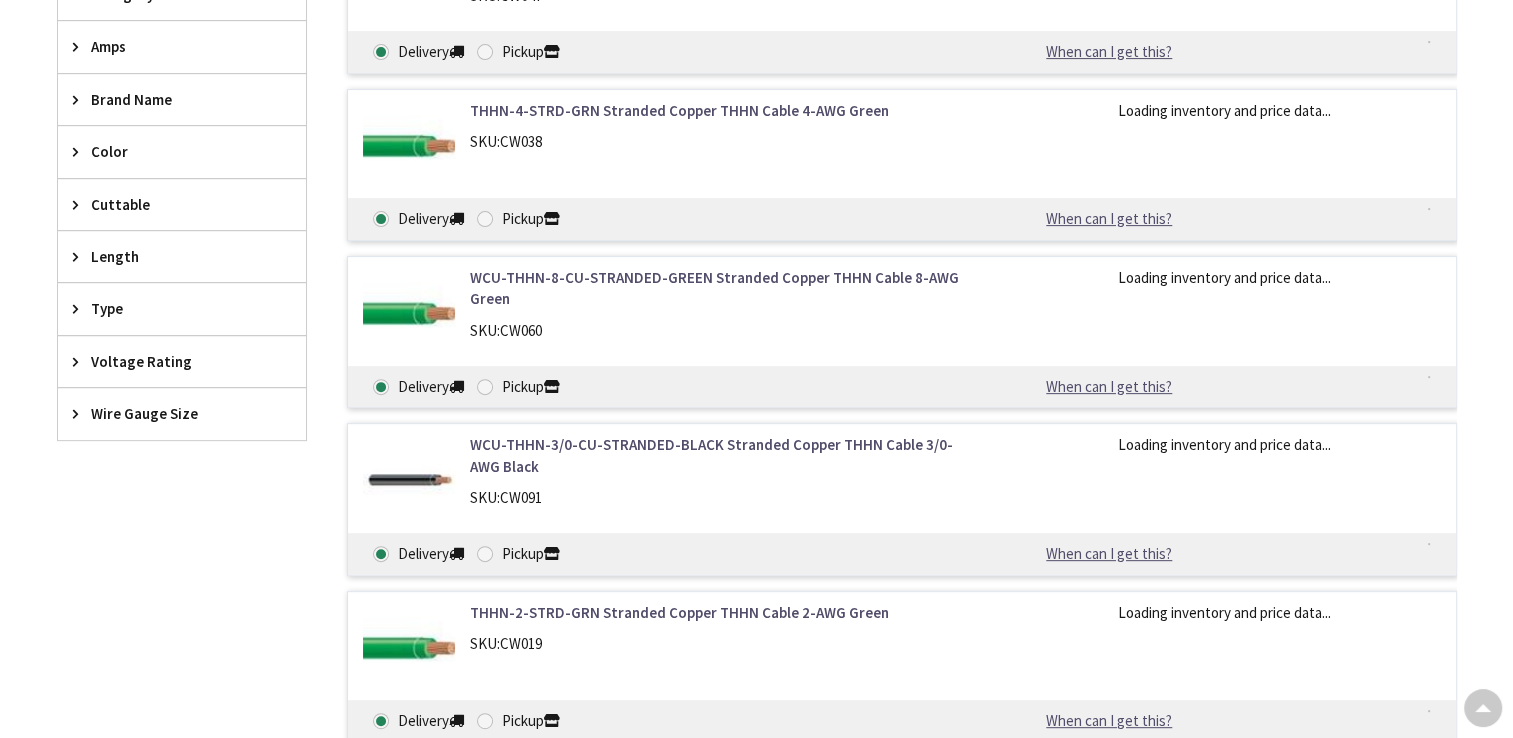 click on "Wire Gauge Size" at bounding box center (182, 413) 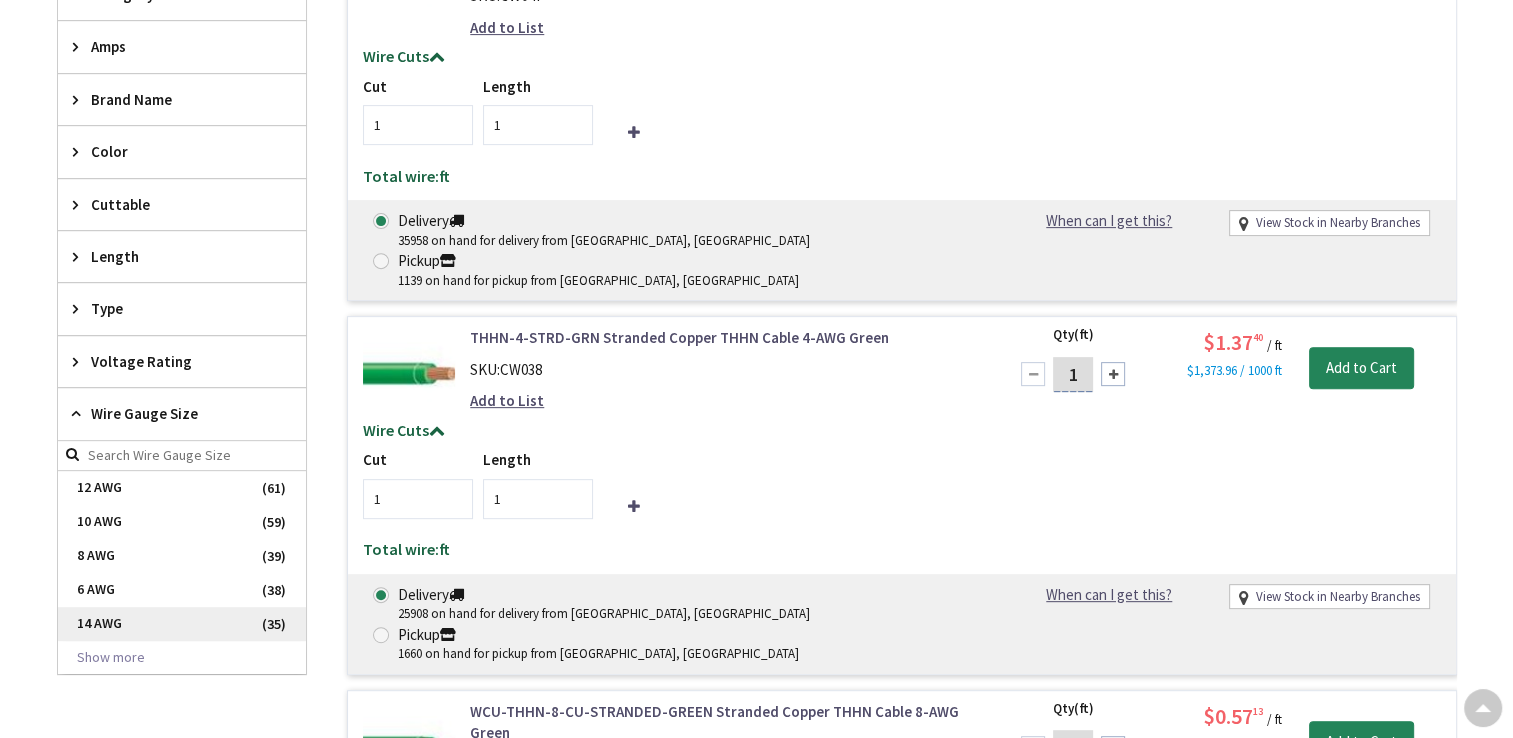 click on "14 AWG" at bounding box center (182, 624) 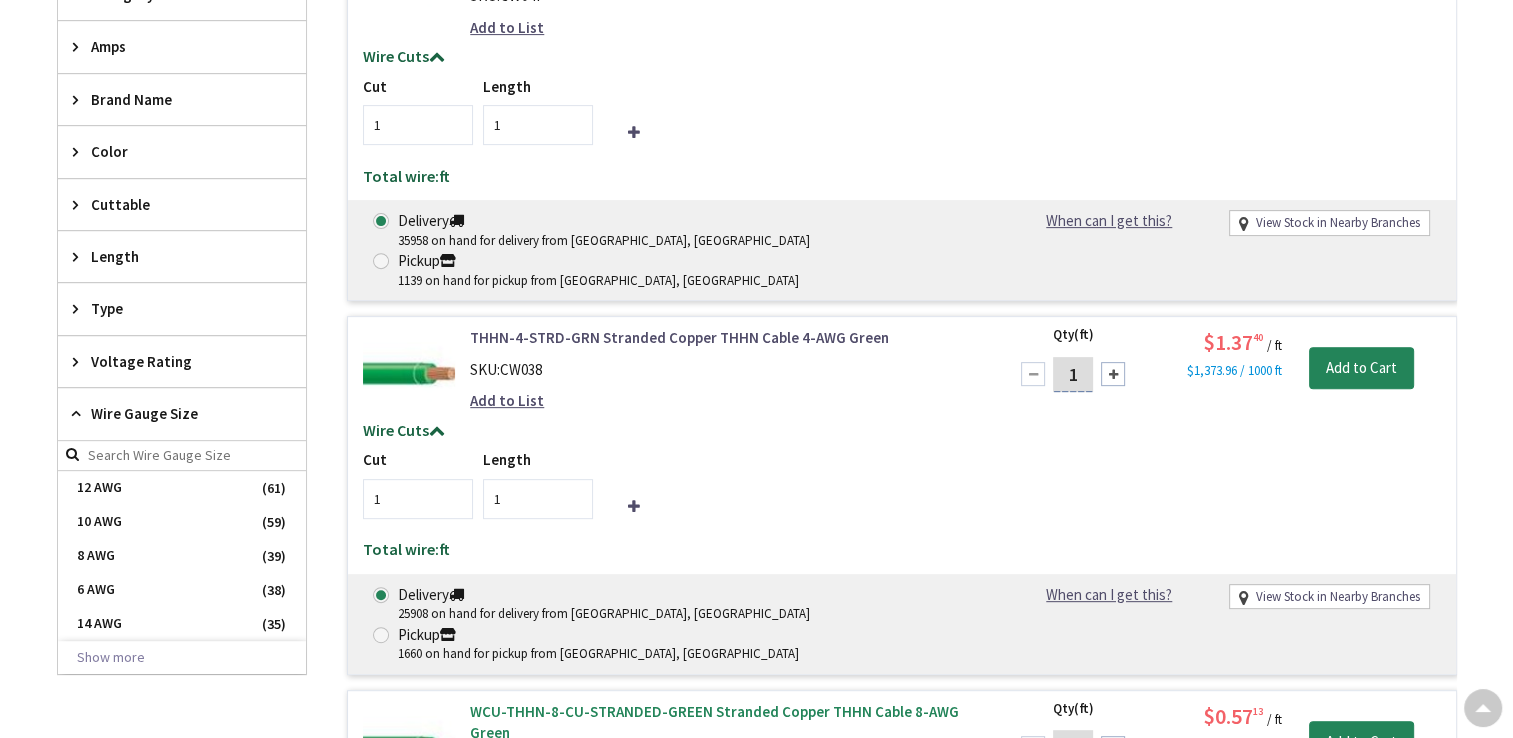 scroll, scrollTop: 0, scrollLeft: 0, axis: both 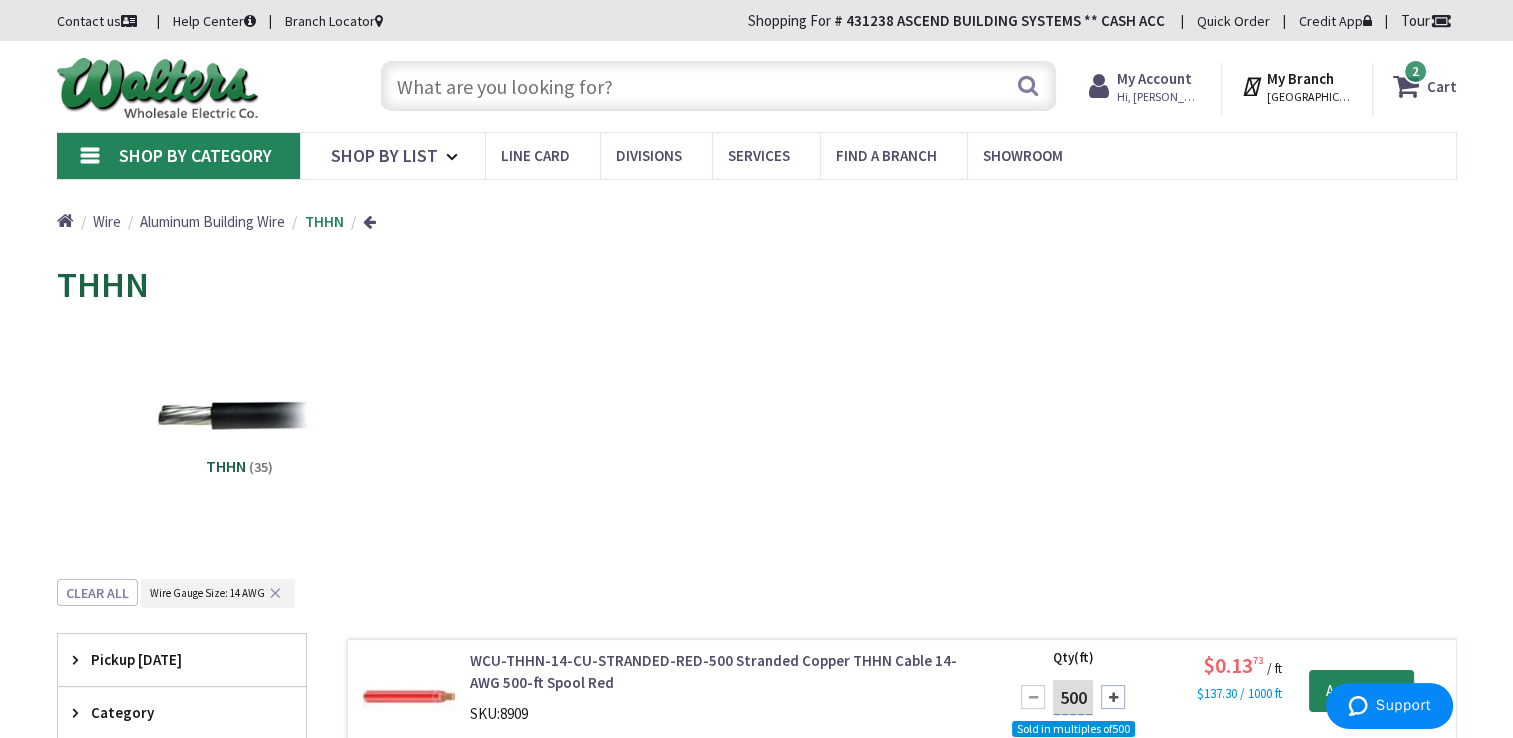 click on "Shop By Category" at bounding box center [178, 156] 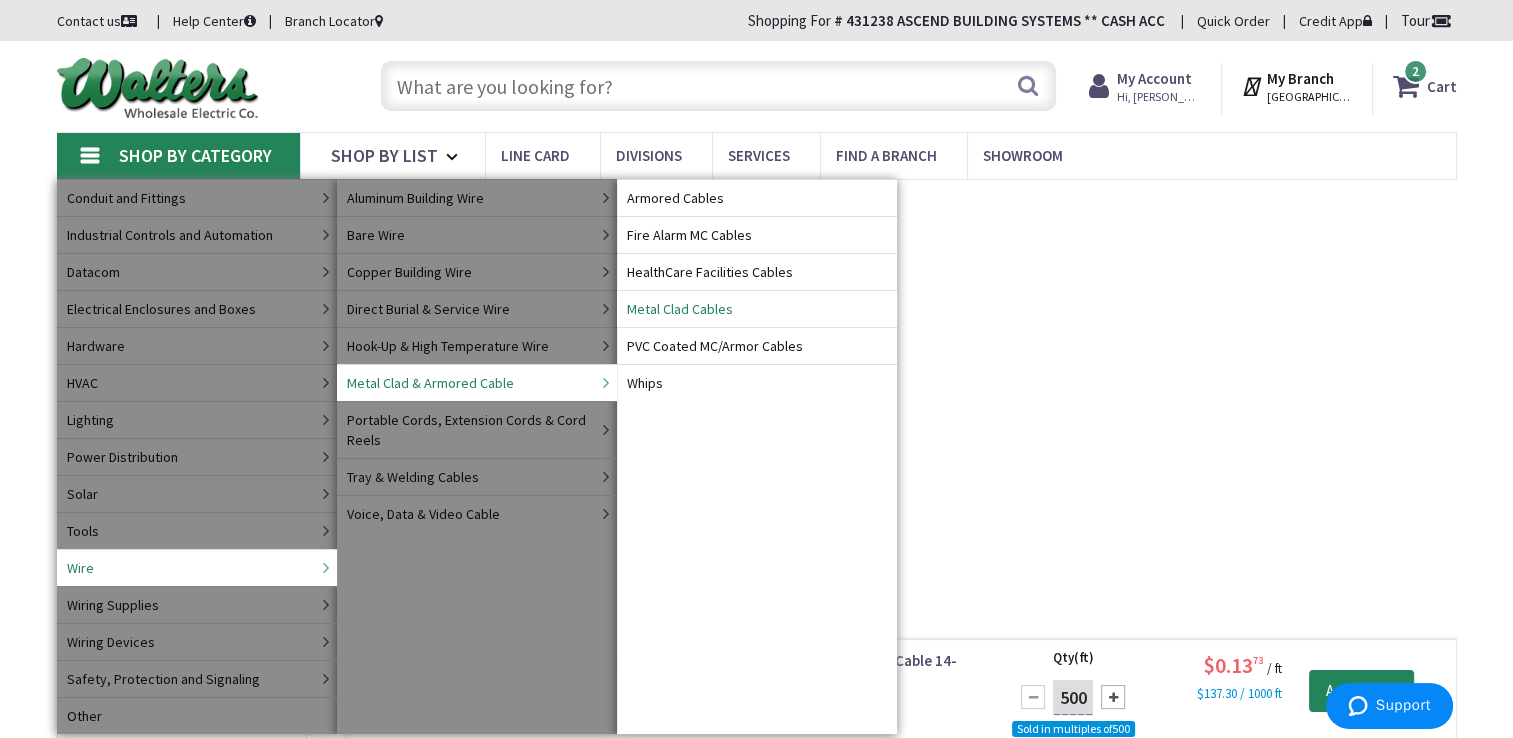 click on "Metal Clad Cables" at bounding box center [680, 309] 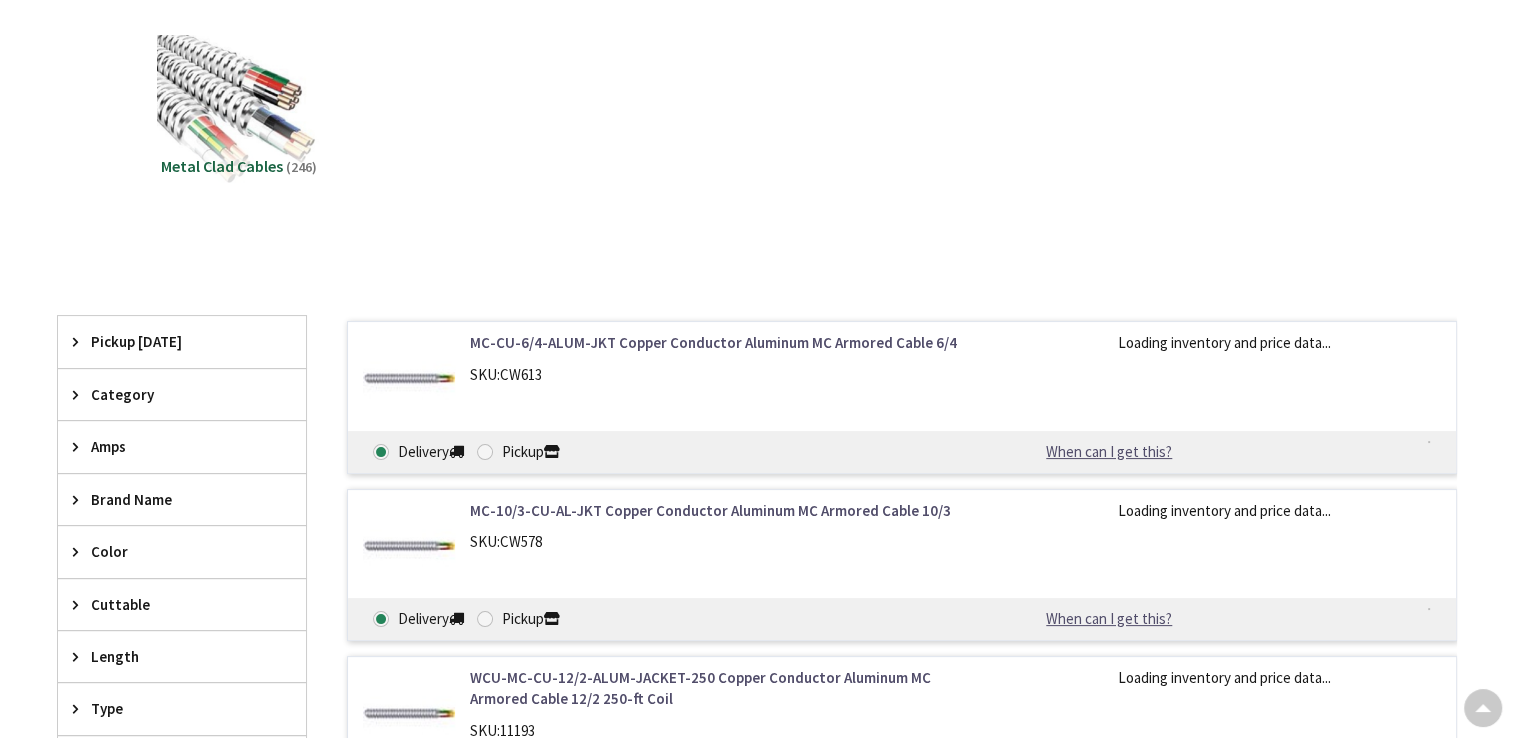 scroll, scrollTop: 316, scrollLeft: 0, axis: vertical 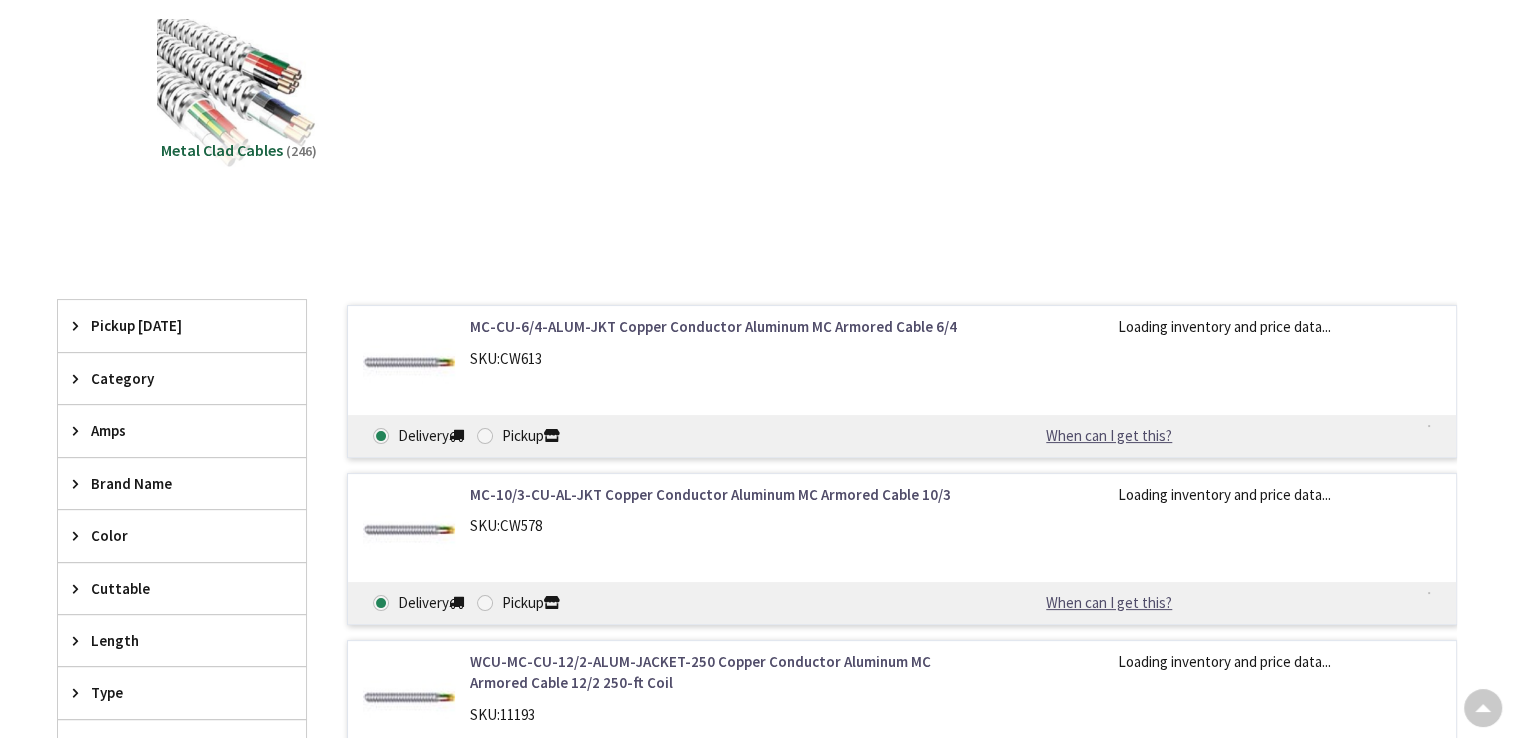 click on "Wire Gauge Size" at bounding box center (172, 797) 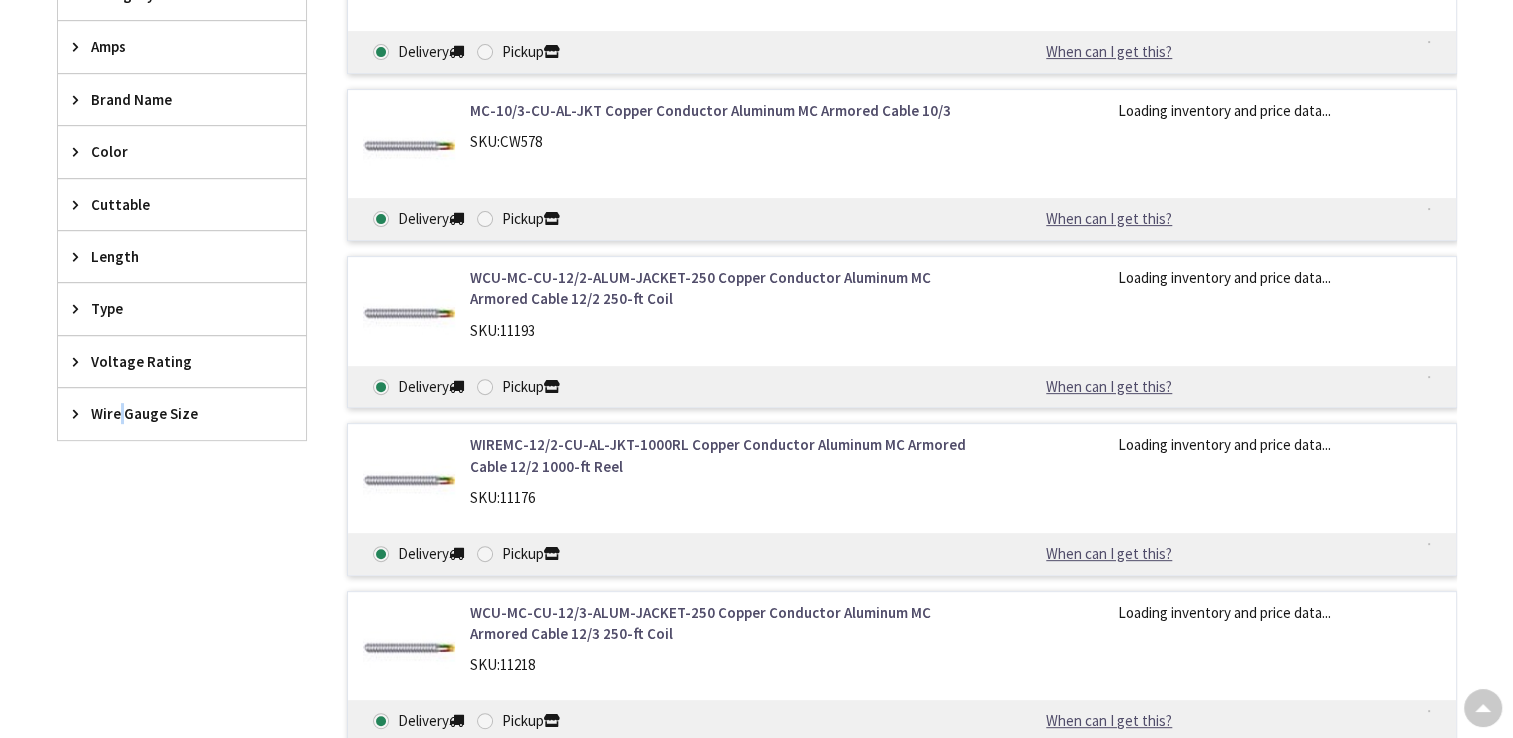scroll, scrollTop: 0, scrollLeft: 0, axis: both 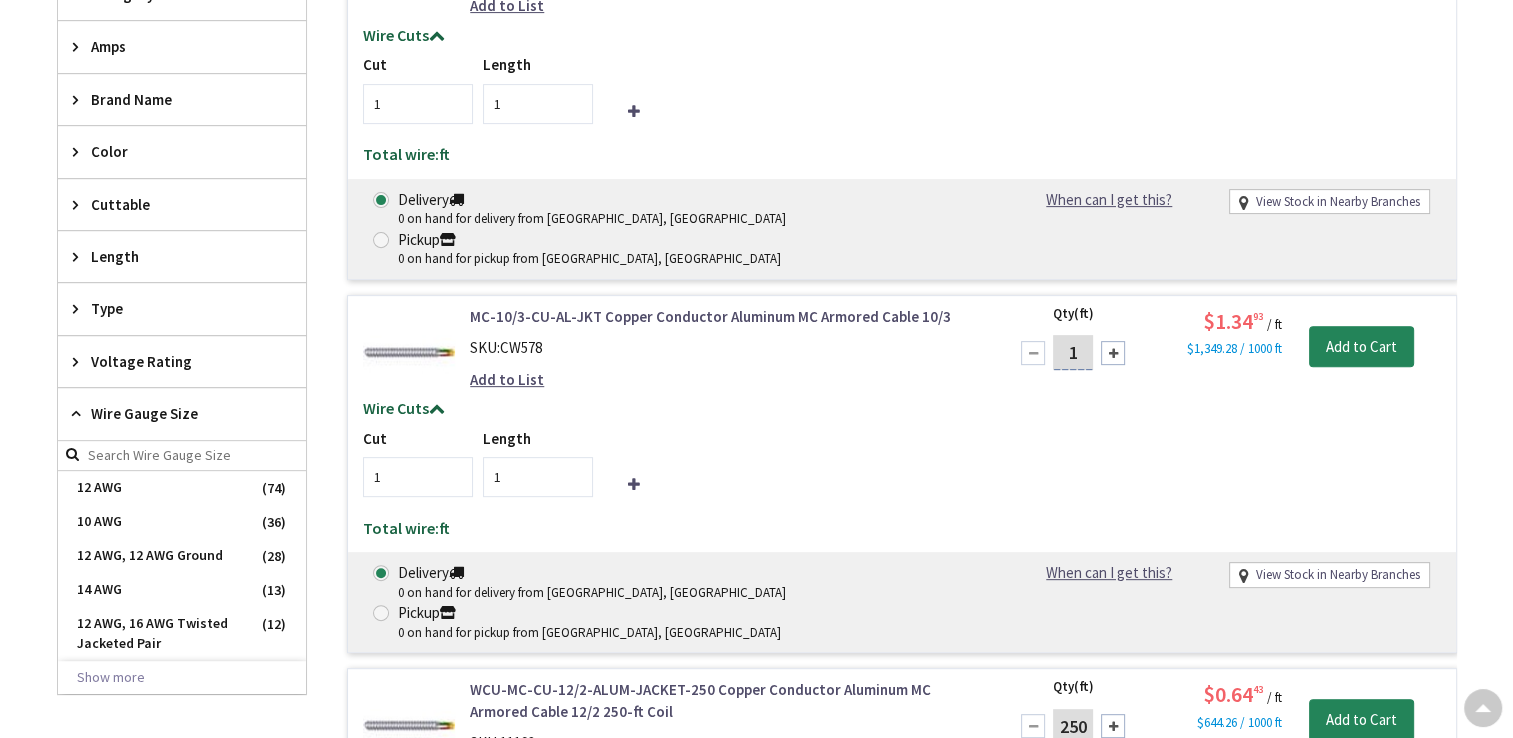 click on "14 AWG" at bounding box center (182, 590) 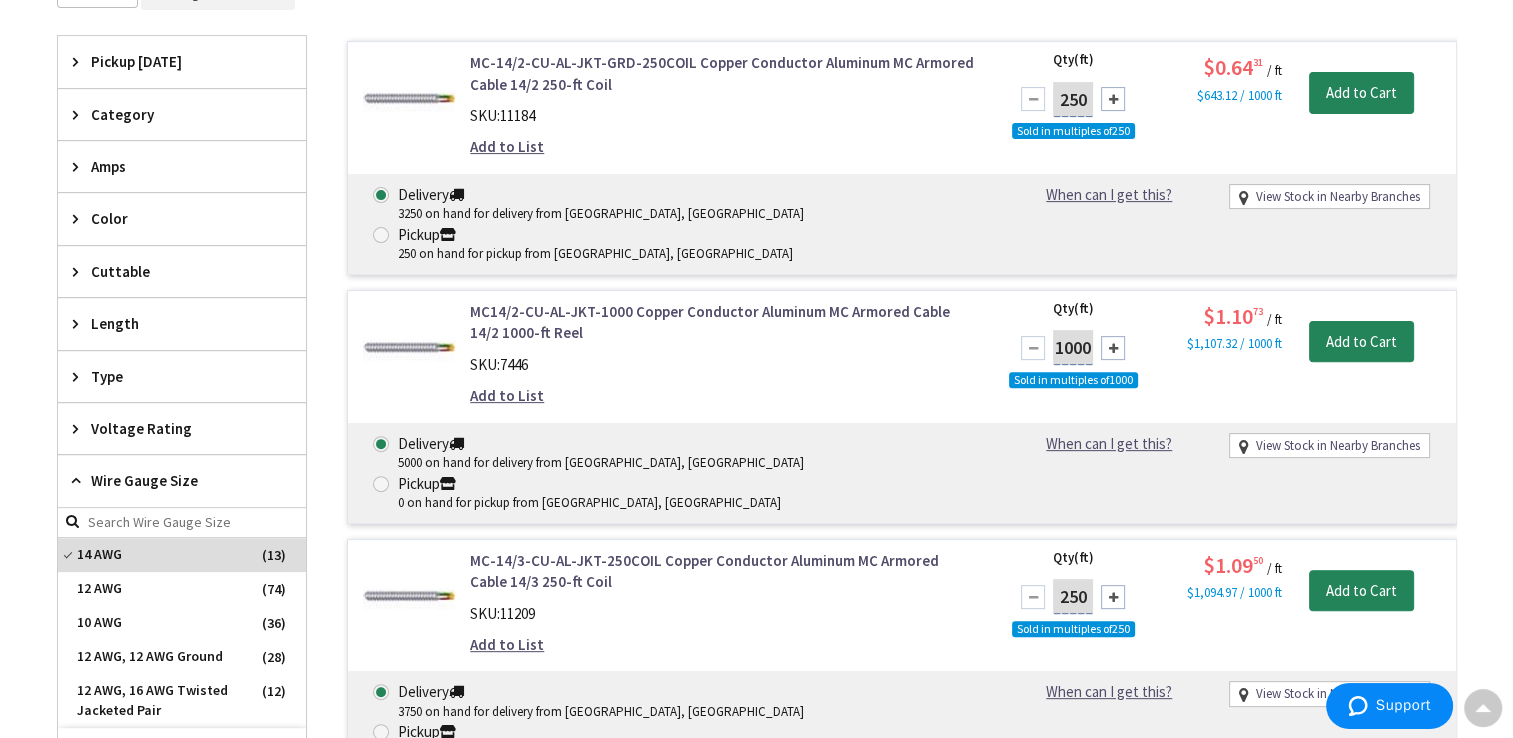 scroll, scrollTop: 700, scrollLeft: 0, axis: vertical 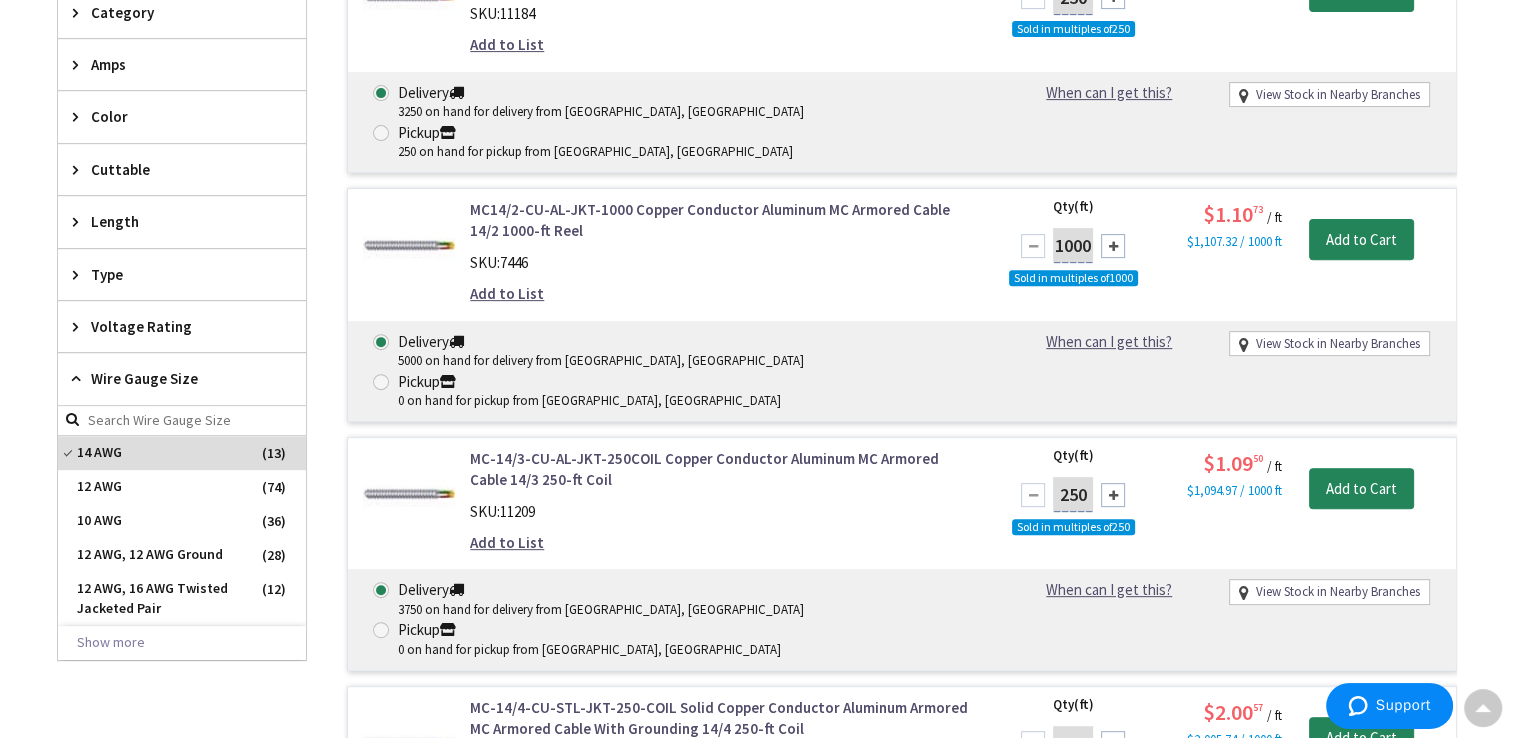click on "Back
Metal Clad Cables
View Subcategories
Metal Clad Cables
(13)
Clear all
Wire_gauge_size : Wire Gauge Size: 14 AWG ✕
No Products Found
We found a particular page for your request. Redirecting you now...
Filter
Filters
13 items
Pickup Today
Redlands (0 mi)   (1)   Riverside (8.64 mi)   (2)   Perris (16.61 mi)   (1)   Rancho Cucamonga (19.03 mi)   (1)   Pomona (28.43 mi)   (2)" at bounding box center [757, 376] 